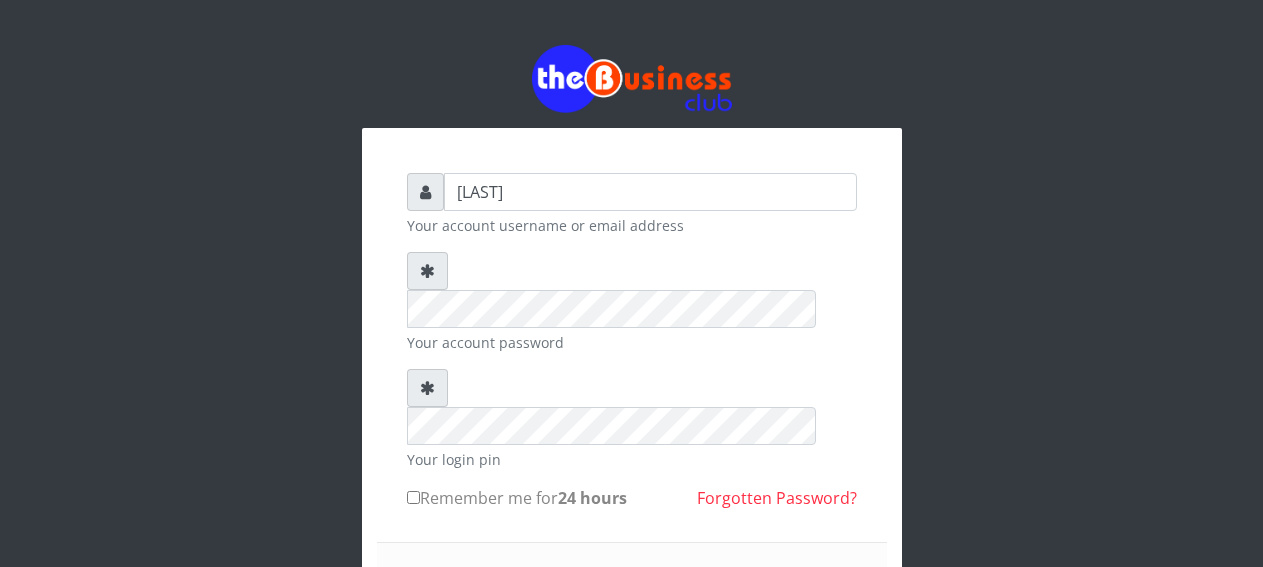 scroll, scrollTop: 0, scrollLeft: 0, axis: both 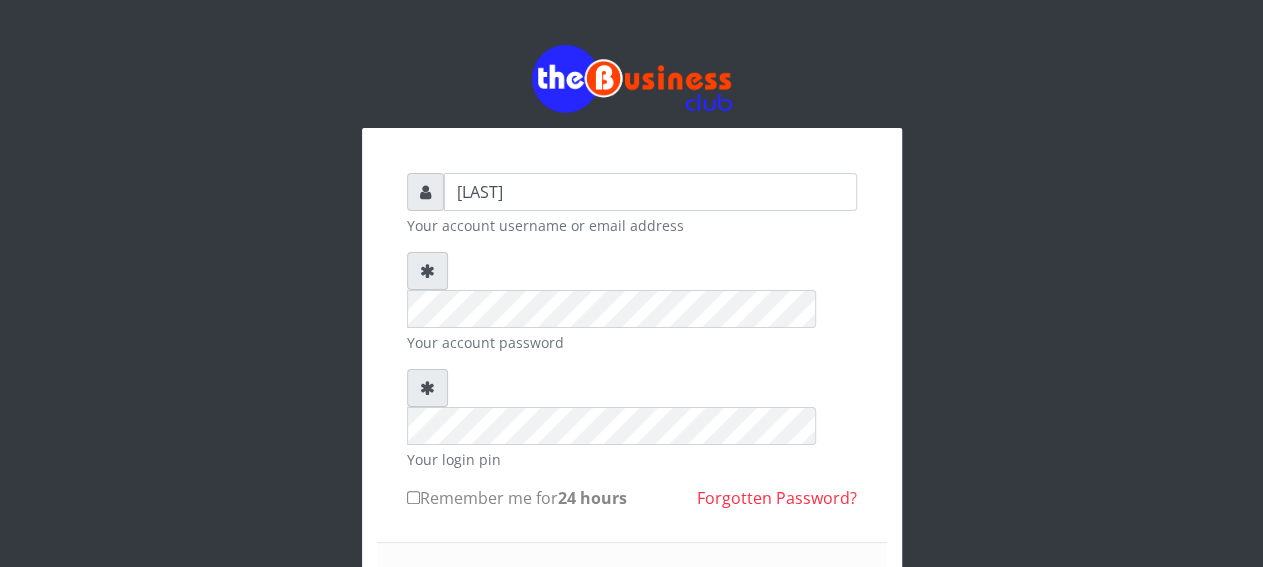 click on "Remember me for  24 hours" at bounding box center (413, 497) 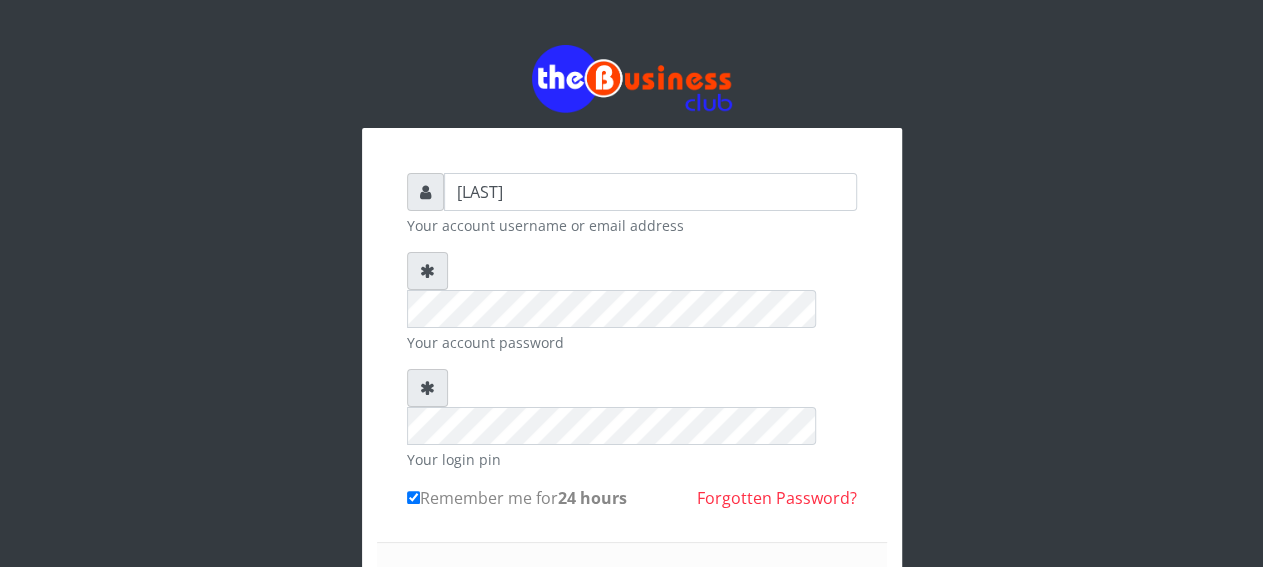click on "Sign in" at bounding box center [632, 598] 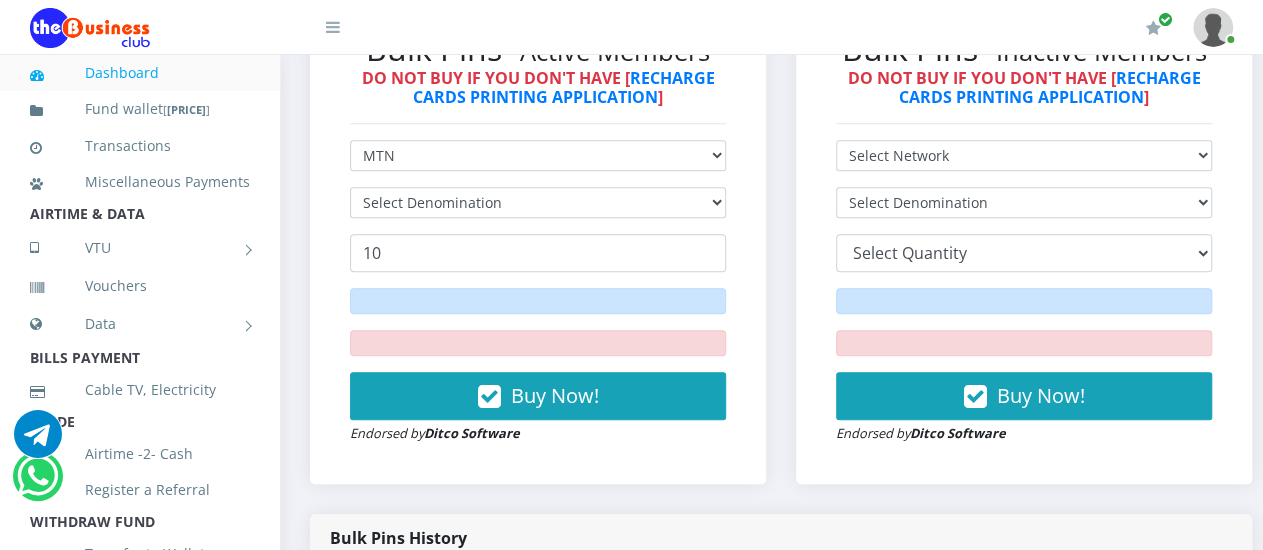 scroll, scrollTop: 631, scrollLeft: 0, axis: vertical 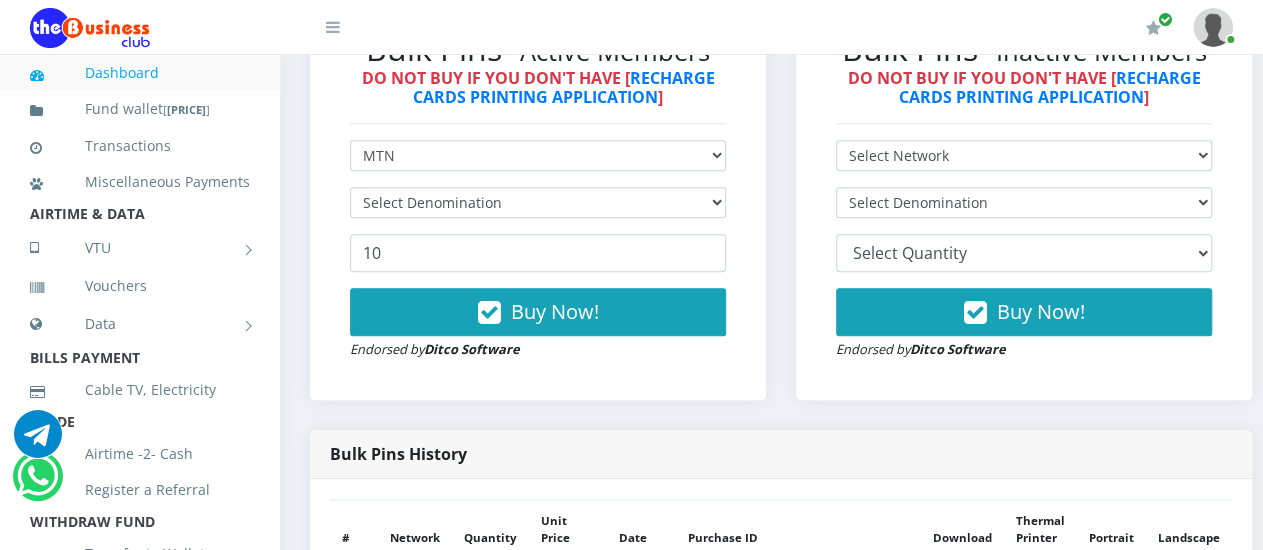 click on "Select Denomination" at bounding box center [538, 202] 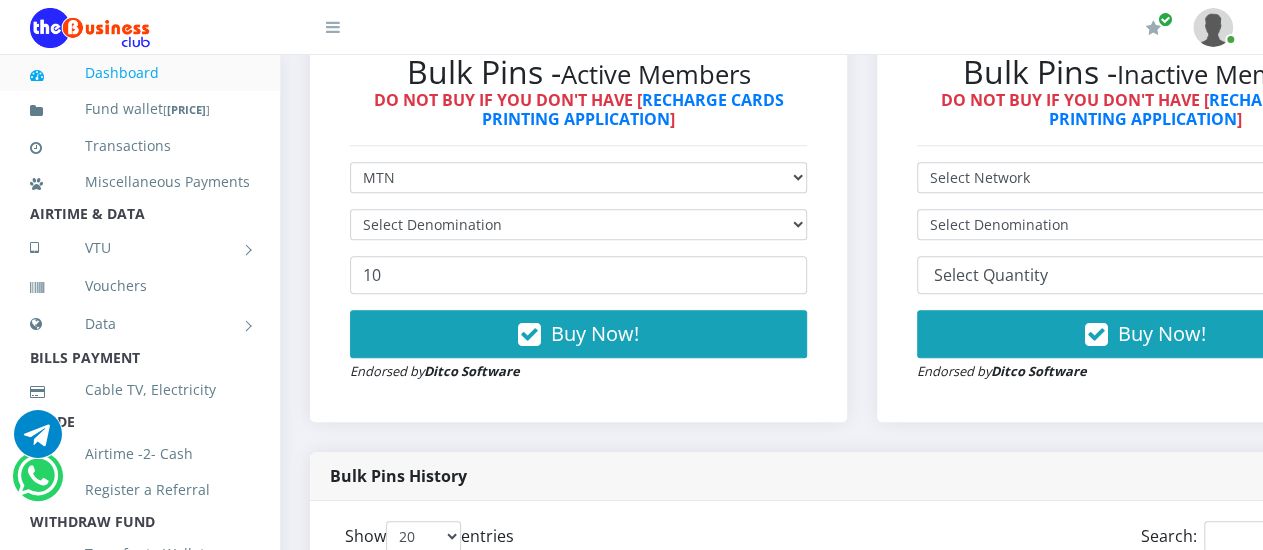 scroll, scrollTop: 652, scrollLeft: 0, axis: vertical 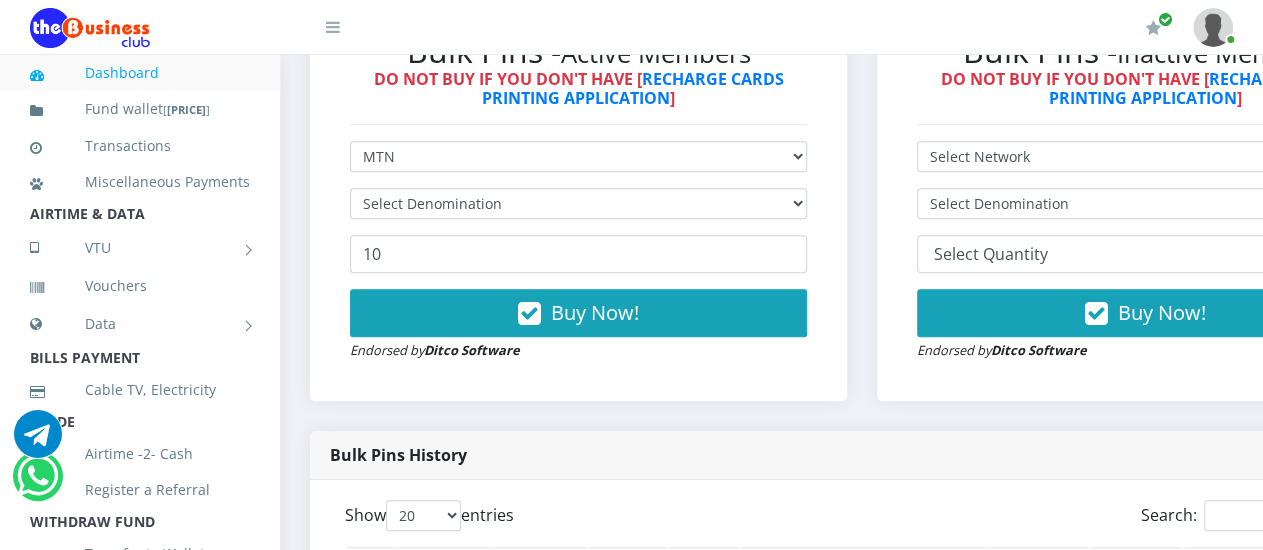 click on "Select Denomination" at bounding box center [578, 203] 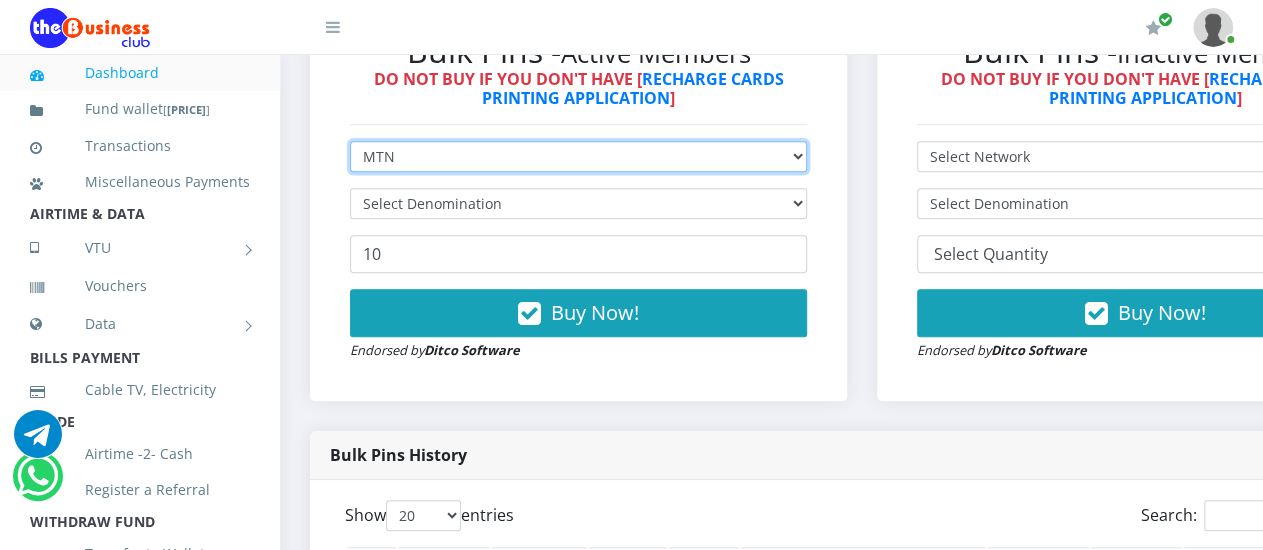 click on "Select Network
MTN
Globacom
9Mobile
Airtel" at bounding box center (578, 156) 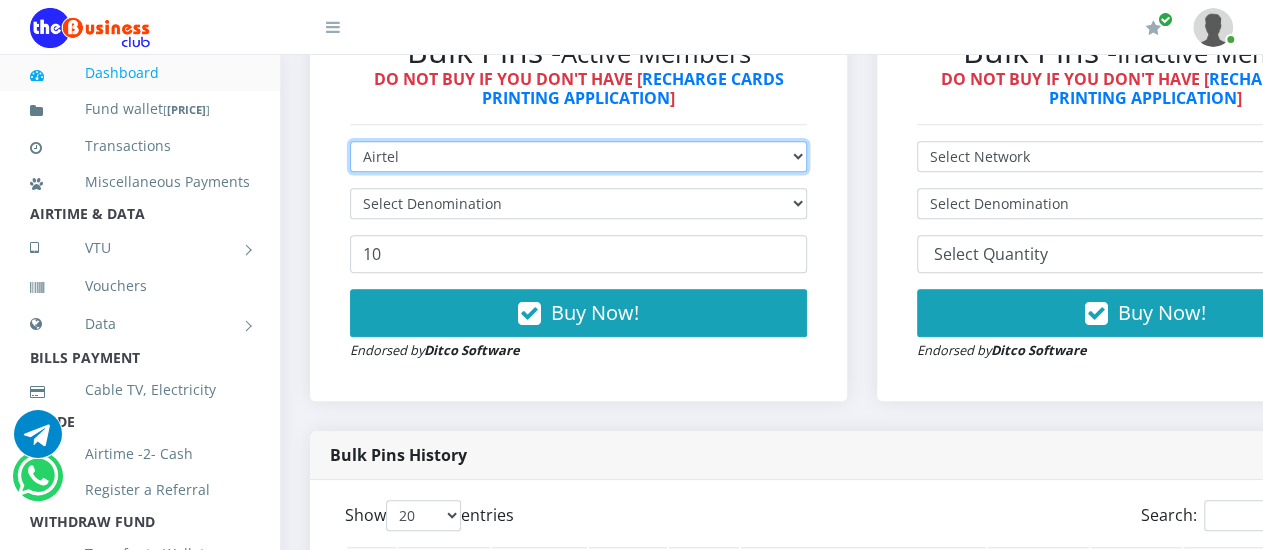 click on "Airtel" at bounding box center [0, 0] 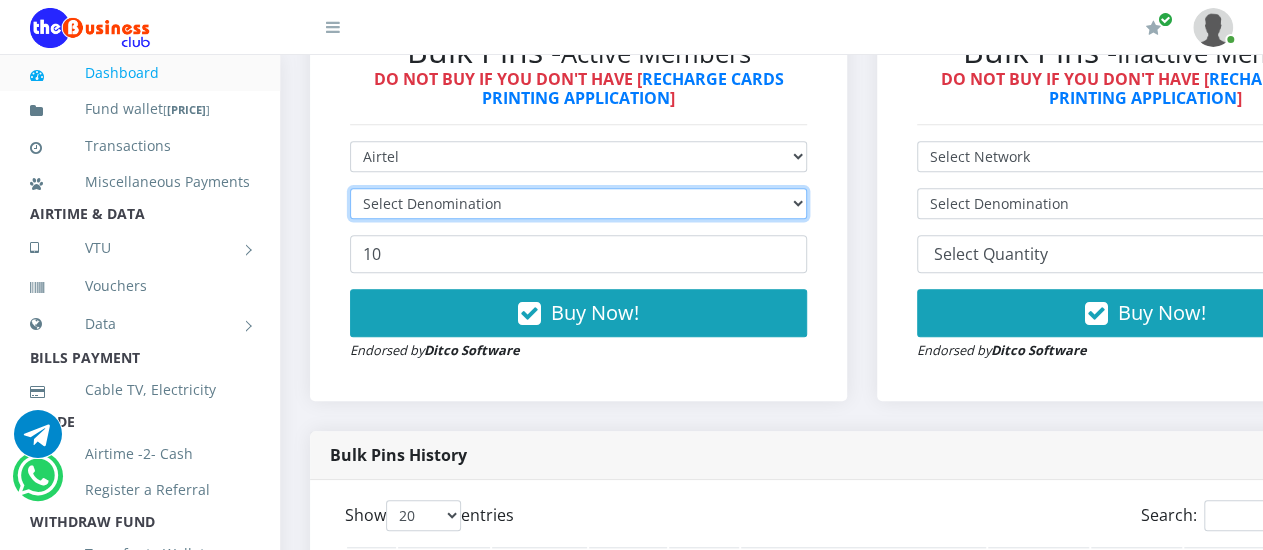 click on "Select Denomination" at bounding box center (578, 203) 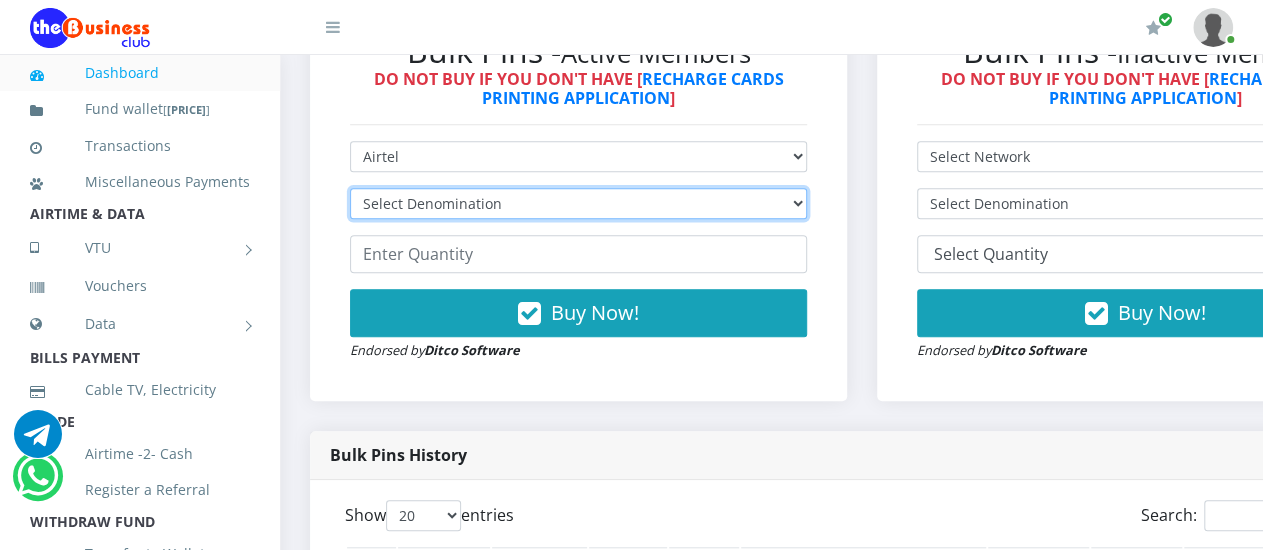 click on "Select Denomination Airtel NGN100 - ₦96.36 Airtel NGN200 - ₦192.72 Airtel NGN500 - ₦481.80 Airtel NGN1000 - ₦963.60" at bounding box center [578, 203] 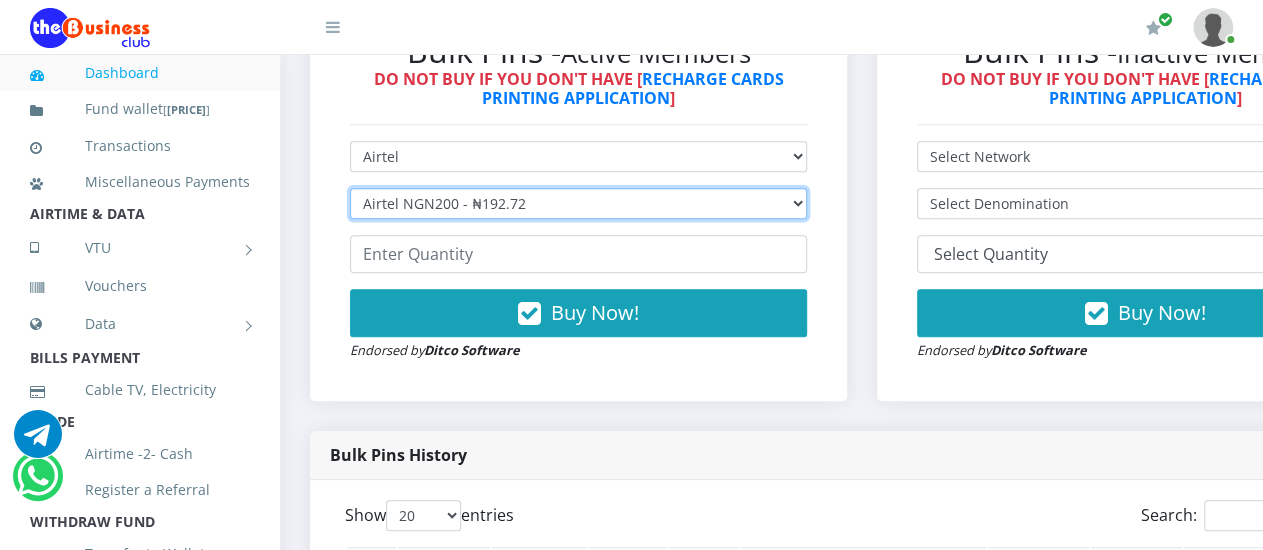 click on "Airtel NGN200 - ₦192.72" at bounding box center (0, 0) 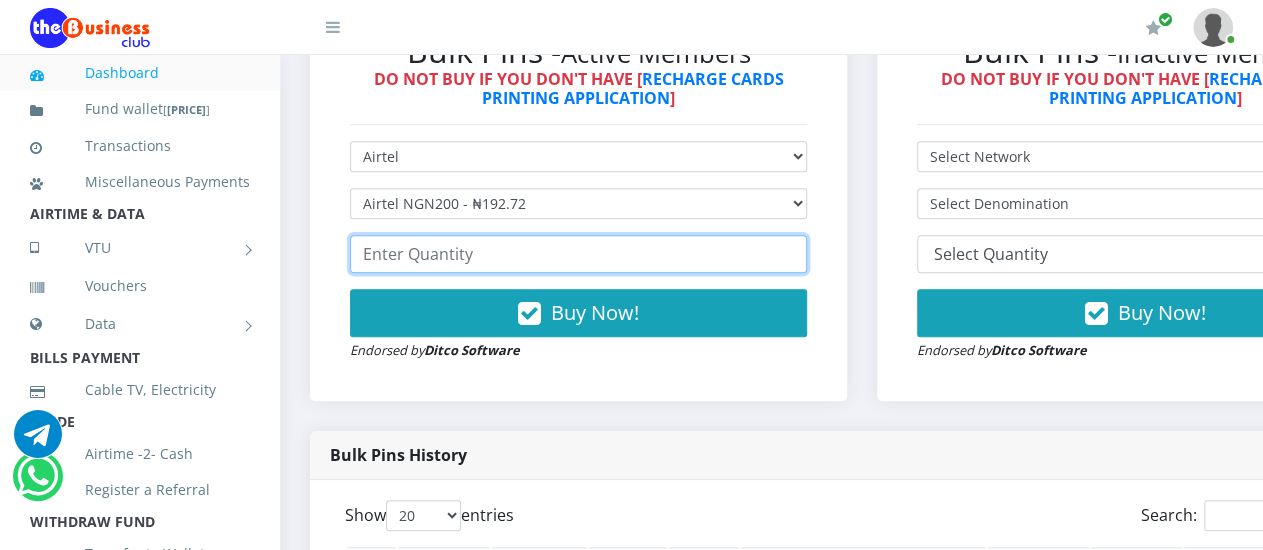 click at bounding box center (578, 254) 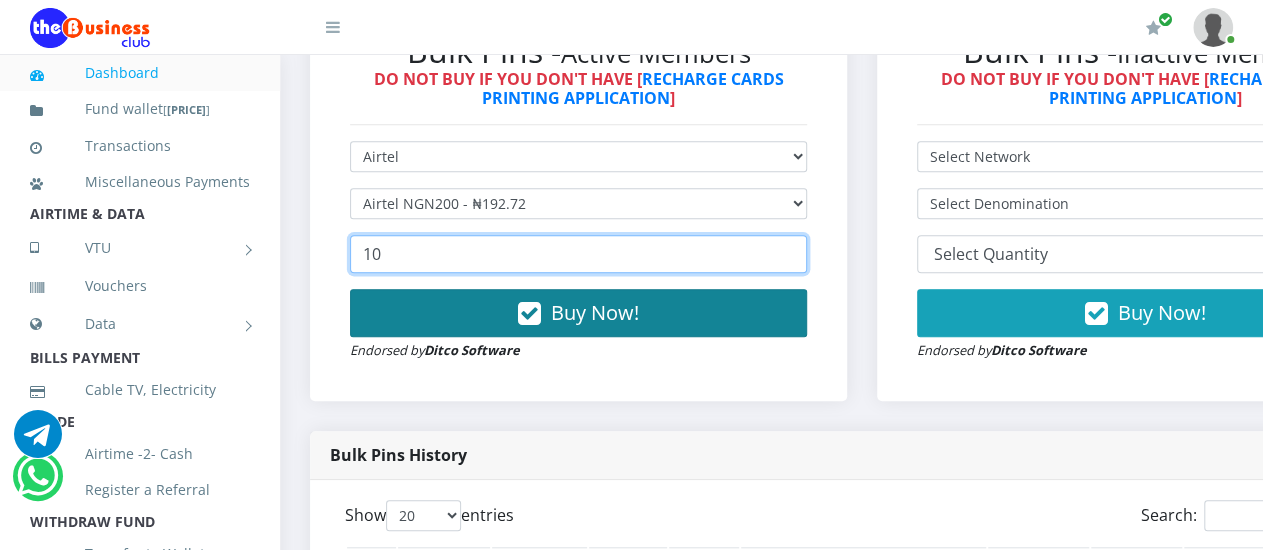 type on "10" 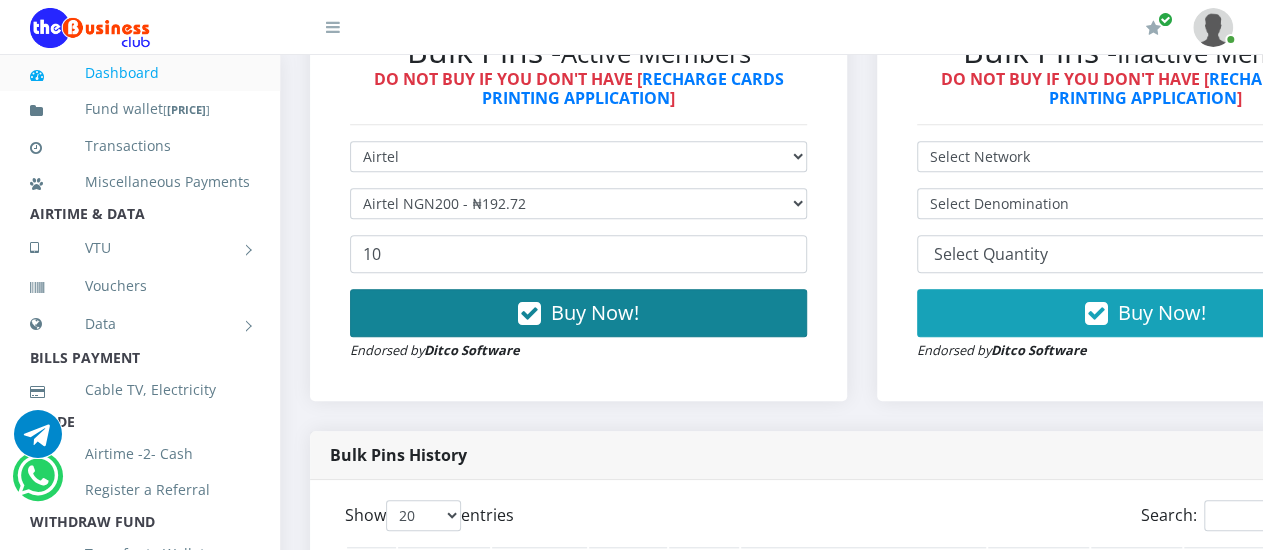 click on "Buy Now!" at bounding box center (595, 312) 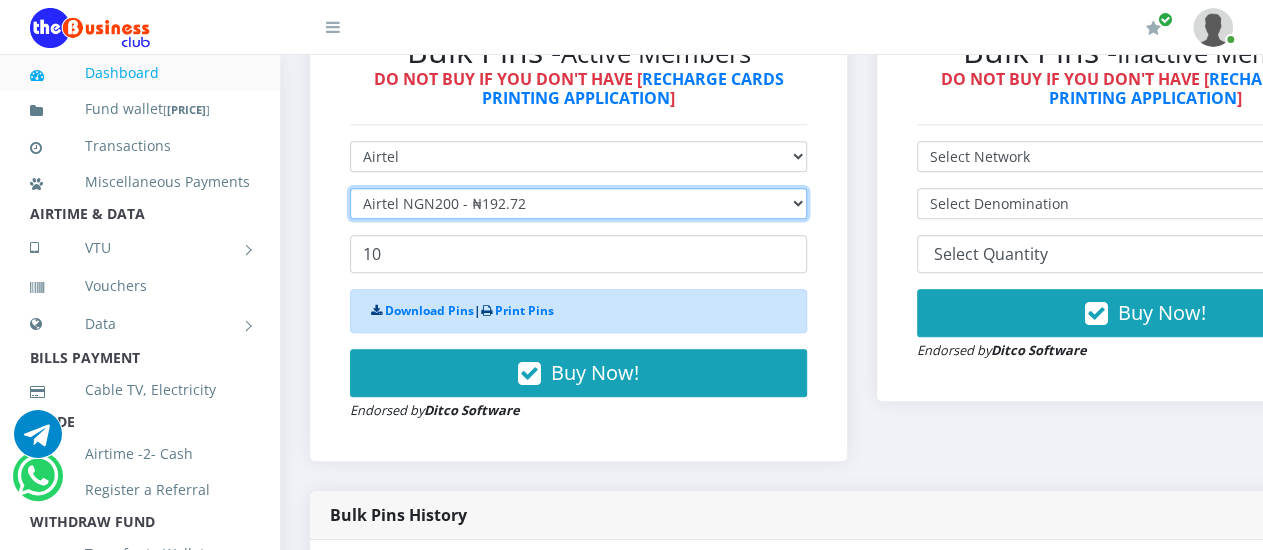 click on "Select Denomination Airtel NGN100 - ₦96.36 Airtel NGN200 - ₦192.72 Airtel NGN500 - ₦481.80 Airtel NGN1000 - ₦963.60" at bounding box center [578, 203] 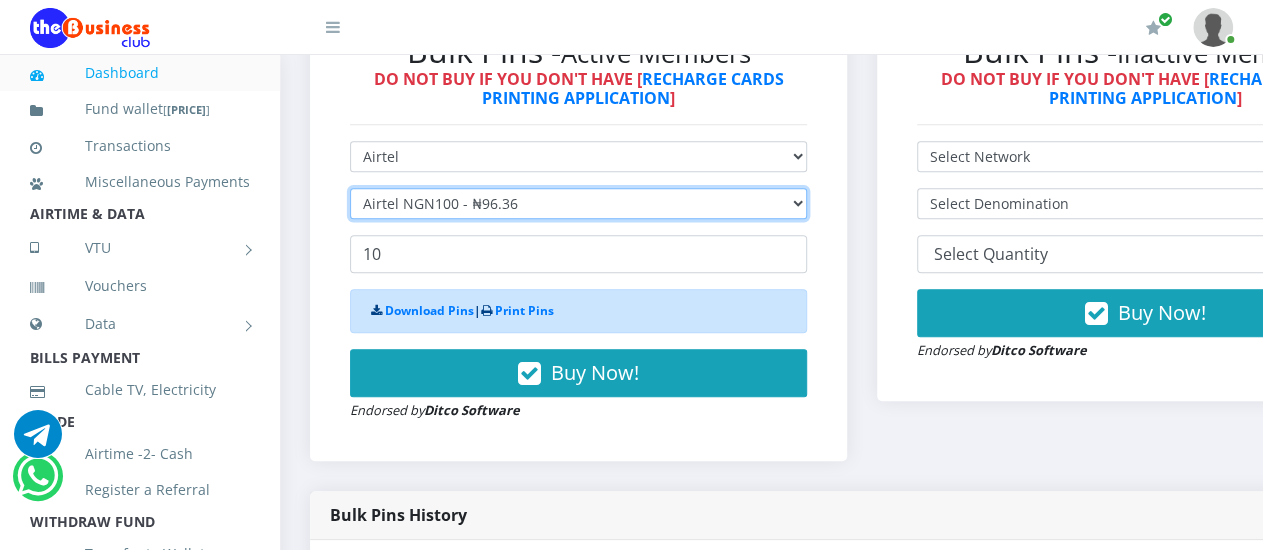 click on "Airtel NGN100 - ₦96.36" at bounding box center [0, 0] 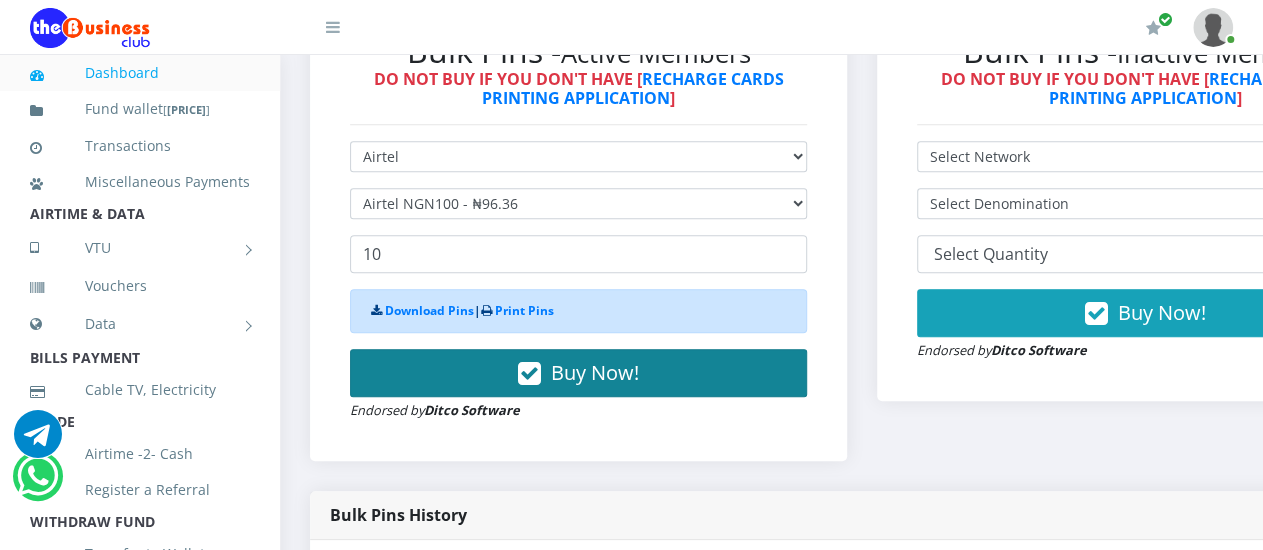 click on "Buy Now!" at bounding box center (595, 372) 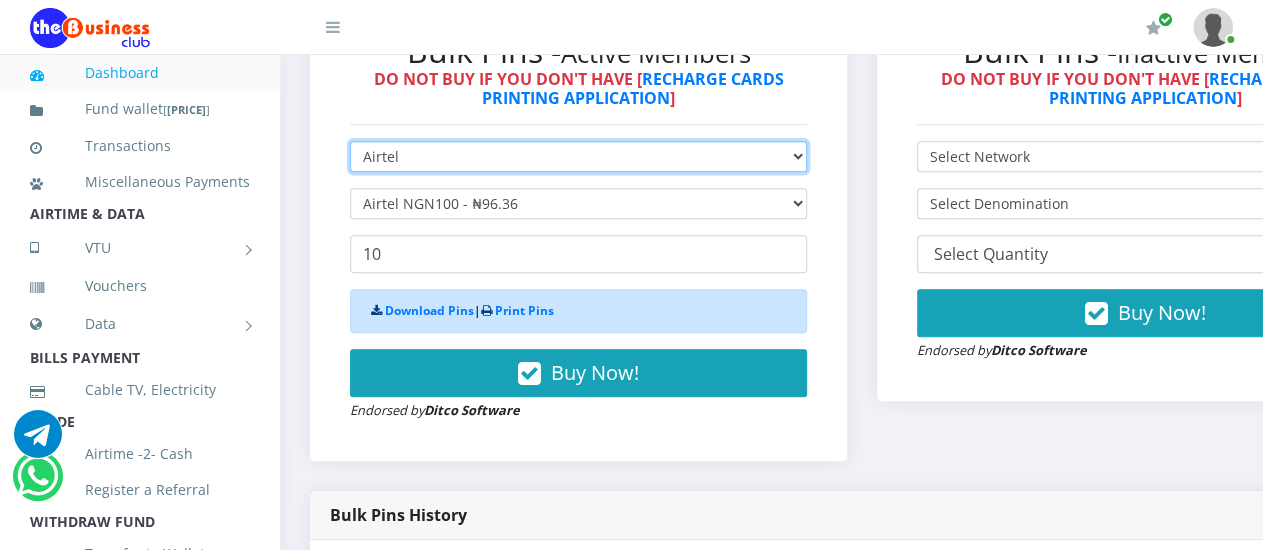 click on "Select Network
MTN
Globacom
9Mobile
Airtel" at bounding box center [578, 156] 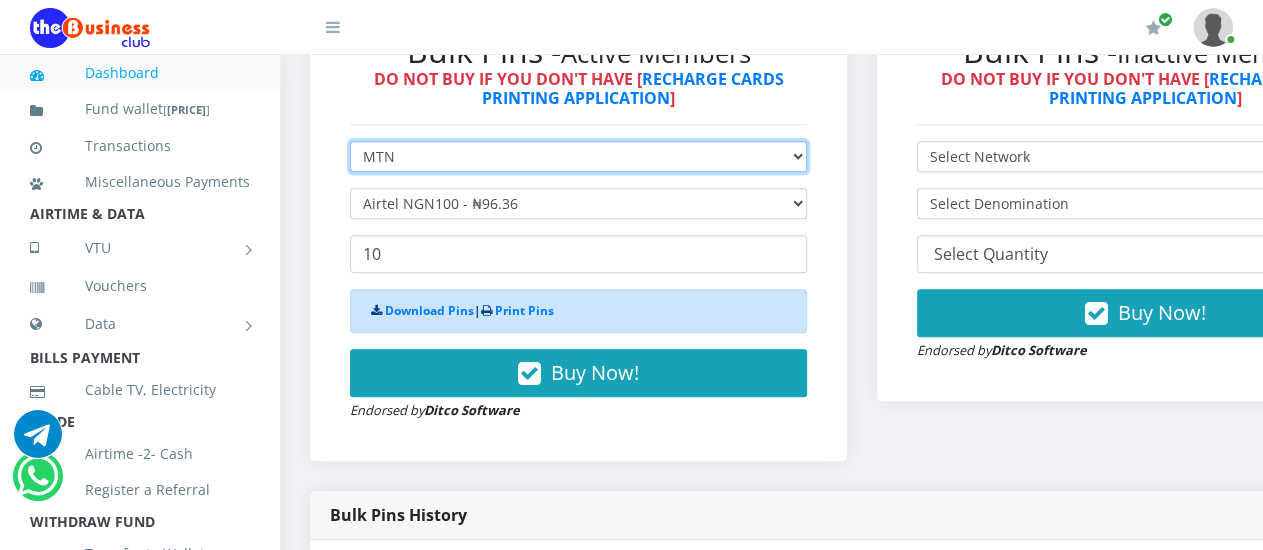 click on "MTN" at bounding box center (0, 0) 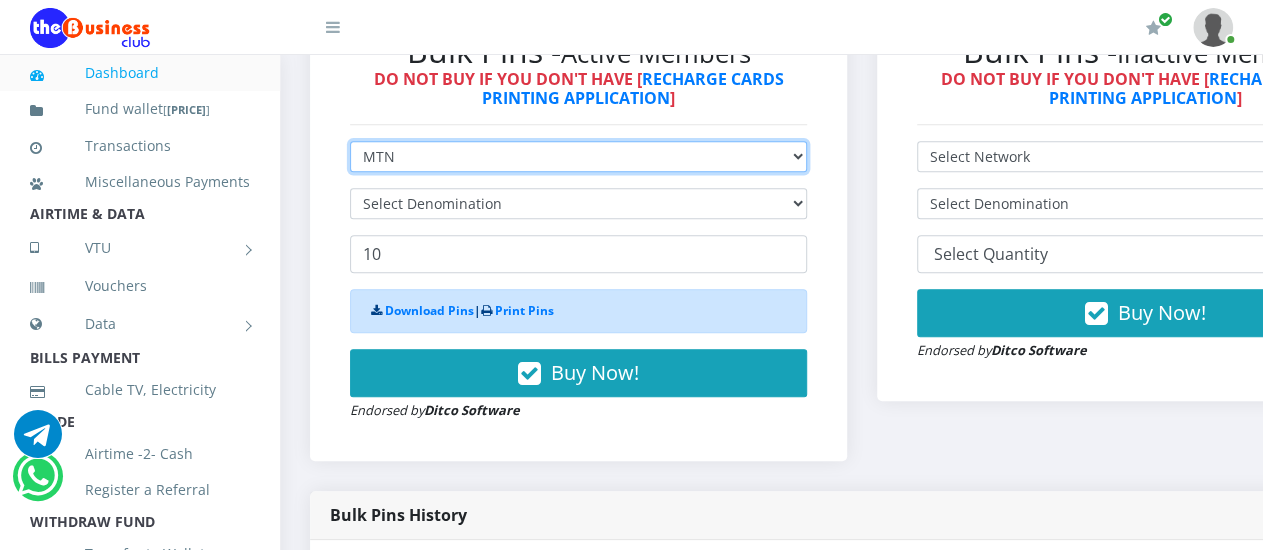 type 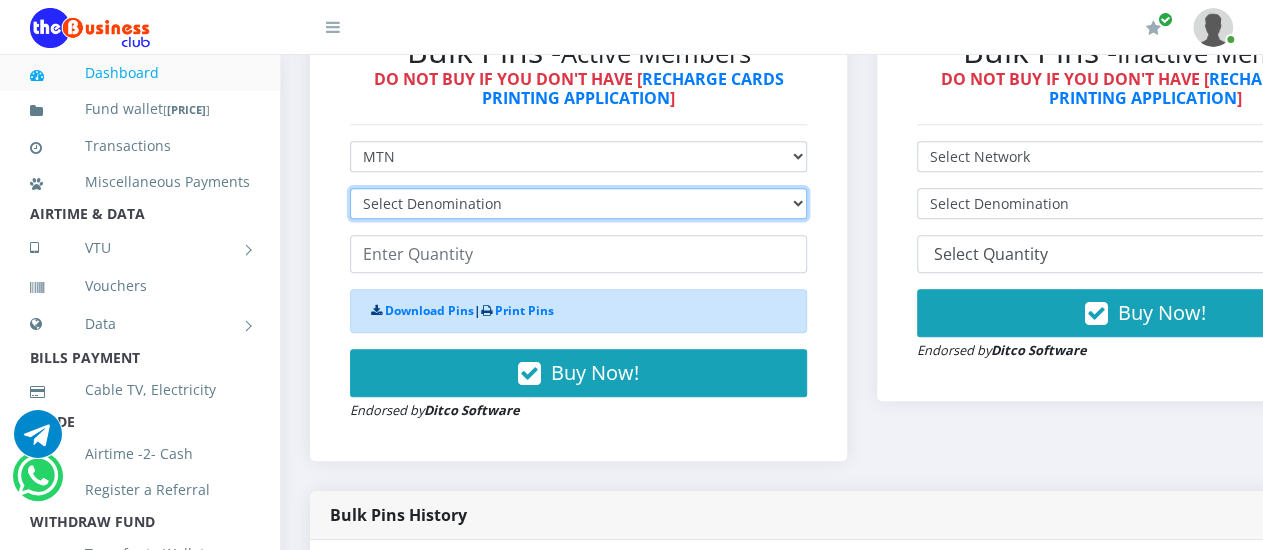 click on "Select Denomination MTN NGN100 - ₦96.94 MTN NGN200 - ₦193.88 MTN NGN400 - ₦387.76 MTN NGN500 - ₦484.70 MTN NGN1000 - ₦969.40 MTN NGN1500 - ₦1,454.10" at bounding box center (578, 203) 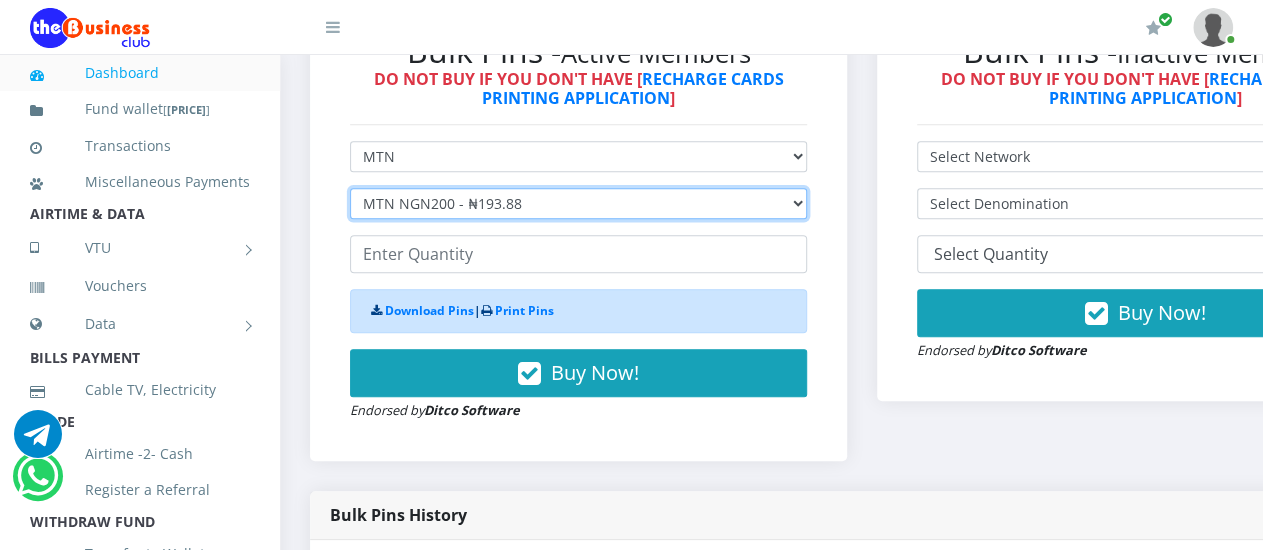 click on "MTN NGN200 - ₦193.88" at bounding box center (0, 0) 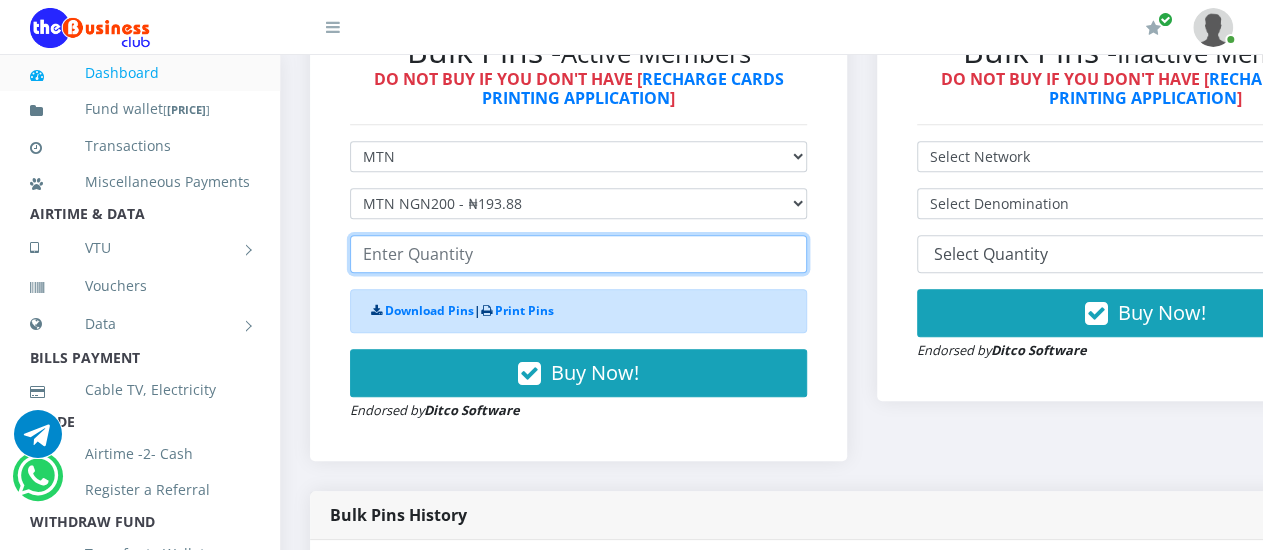 click at bounding box center (578, 254) 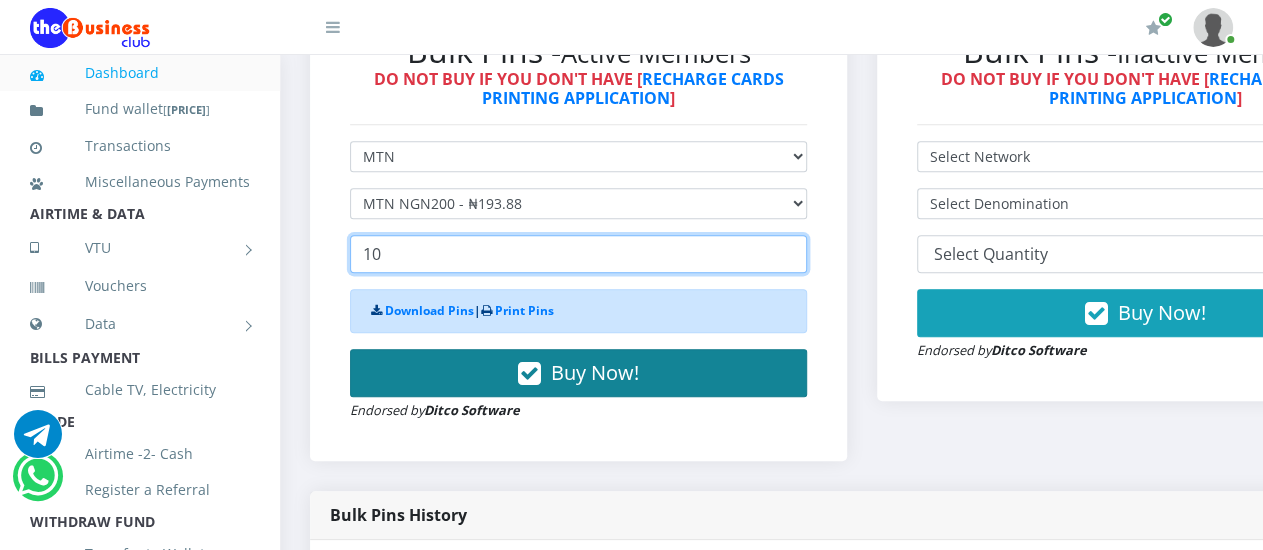 type on "10" 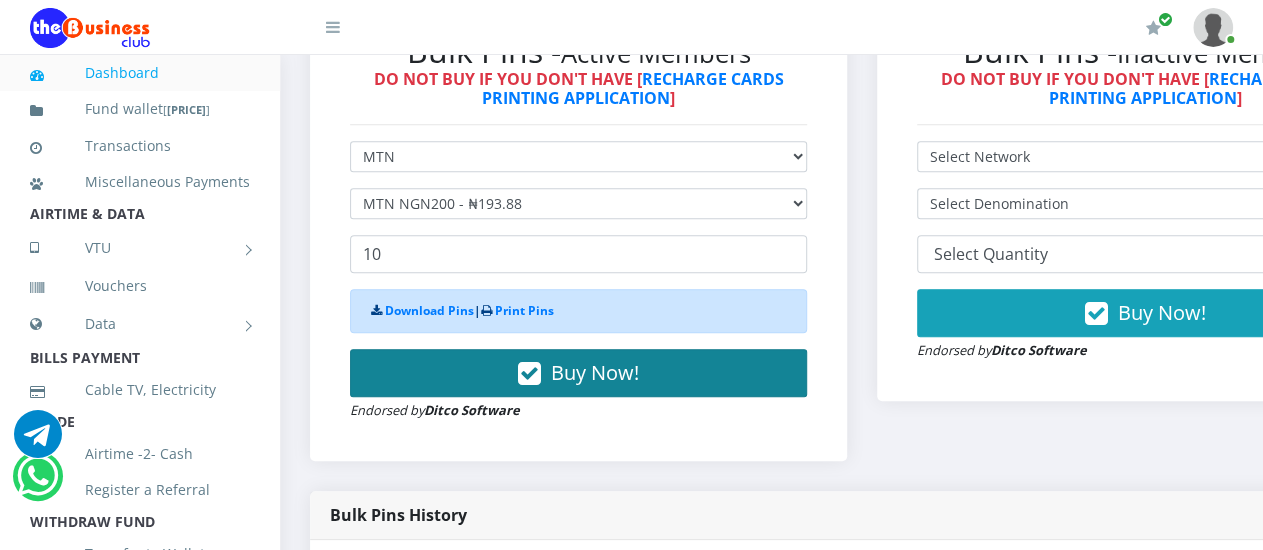 click on "Buy Now!" at bounding box center [595, 372] 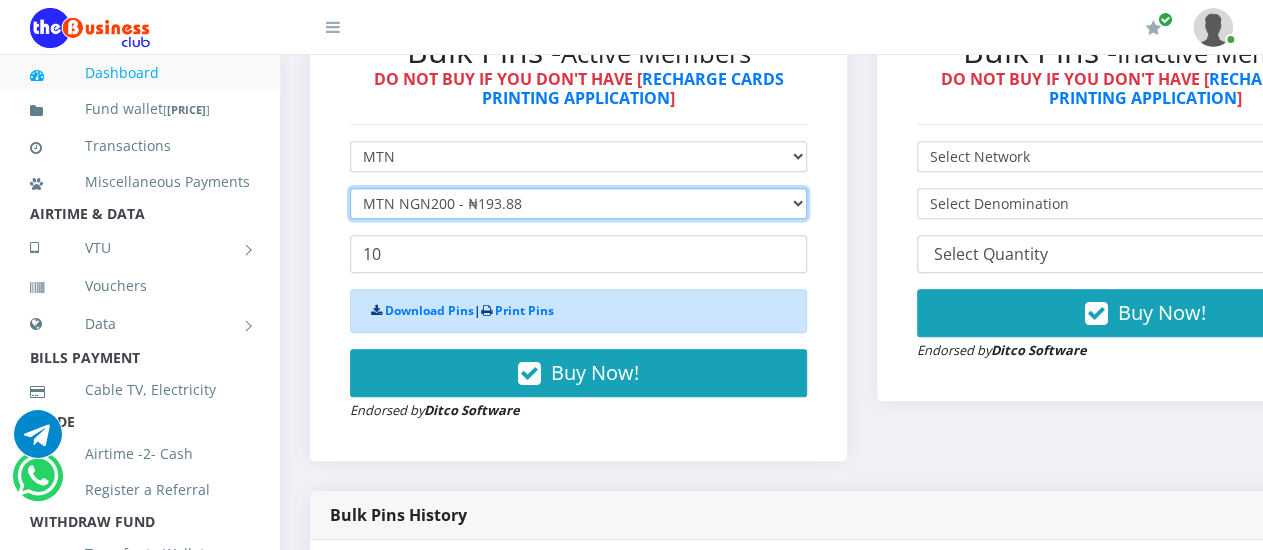 click on "Select Denomination MTN NGN100 - ₦96.94 MTN NGN200 - ₦193.88 MTN NGN400 - ₦387.76 MTN NGN500 - ₦484.70 MTN NGN1000 - ₦969.40 MTN NGN1500 - ₦1,454.10" at bounding box center [578, 203] 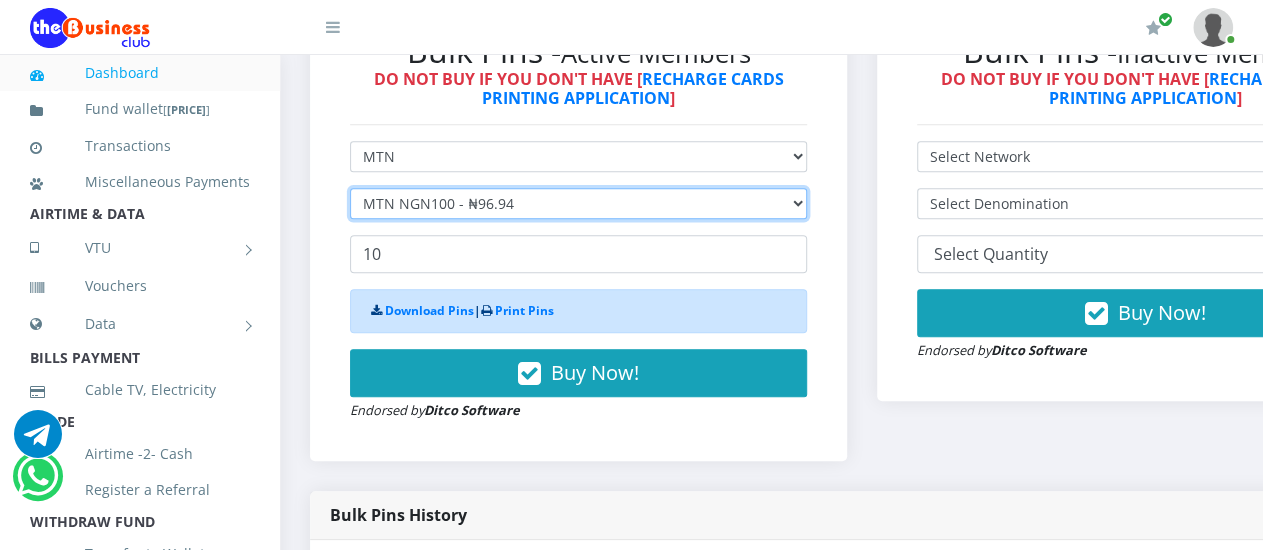 click on "MTN NGN100 - ₦96.94" at bounding box center [0, 0] 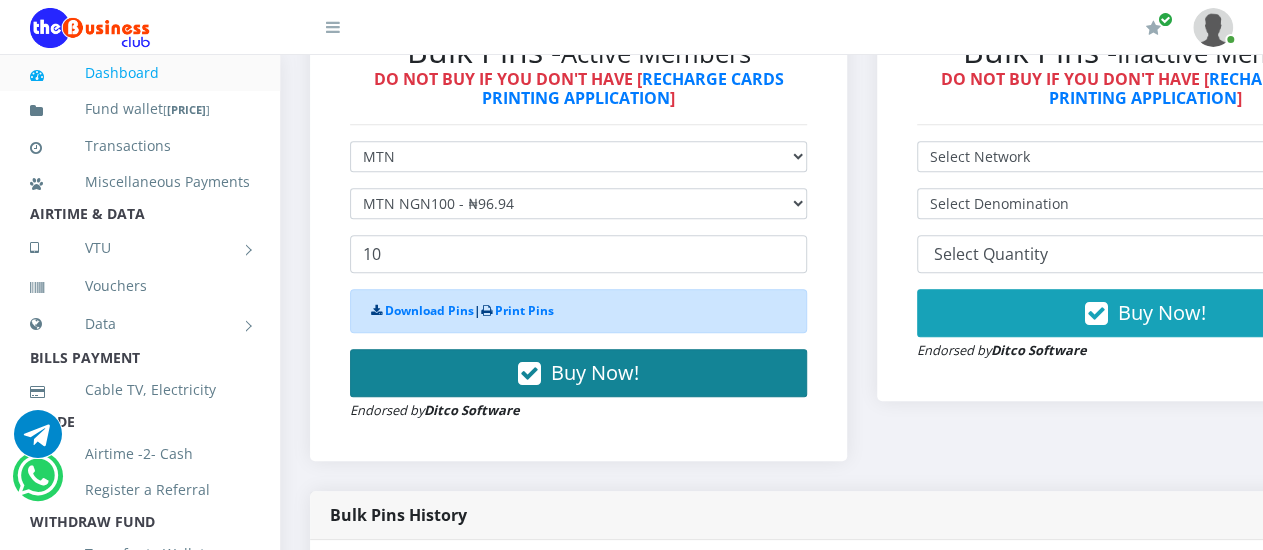 click on "Buy Now!" at bounding box center (595, 372) 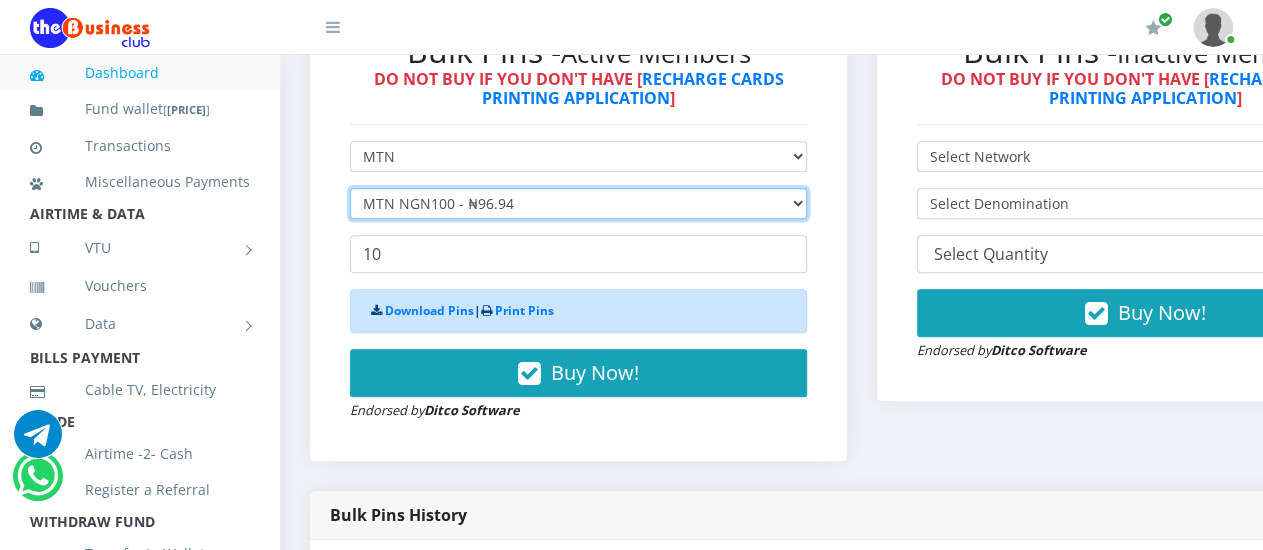 click on "Select Denomination MTN NGN100 - ₦96.94 MTN NGN200 - ₦193.88 MTN NGN400 - ₦387.76 MTN NGN500 - ₦484.70 MTN NGN1000 - ₦969.40 MTN NGN1500 - ₦1,454.10" at bounding box center [578, 203] 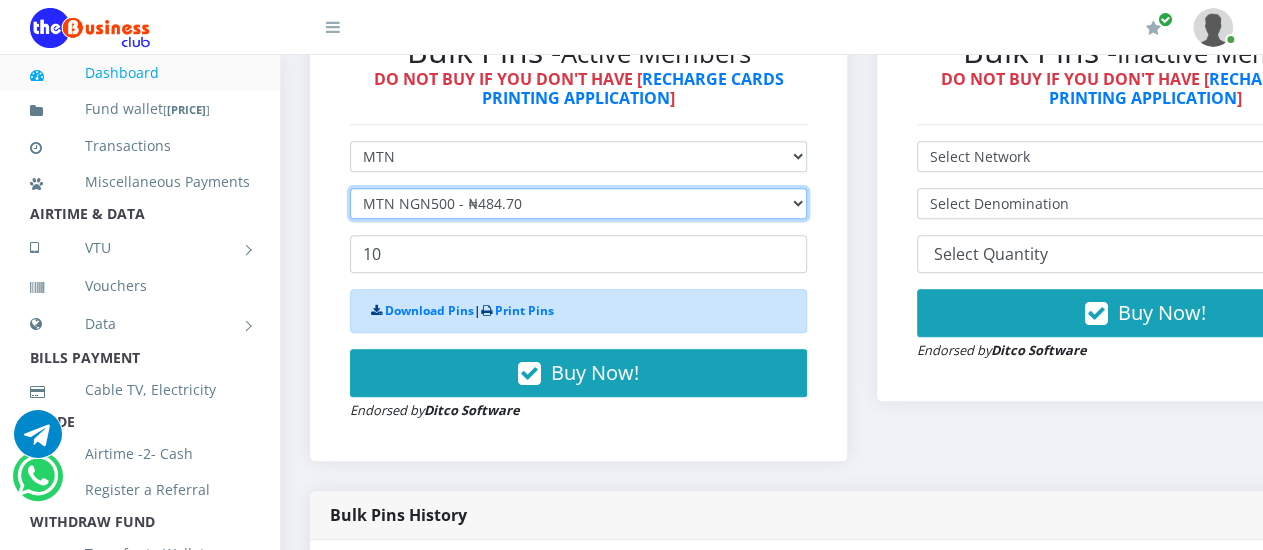 click on "MTN NGN500 - ₦484.70" at bounding box center [0, 0] 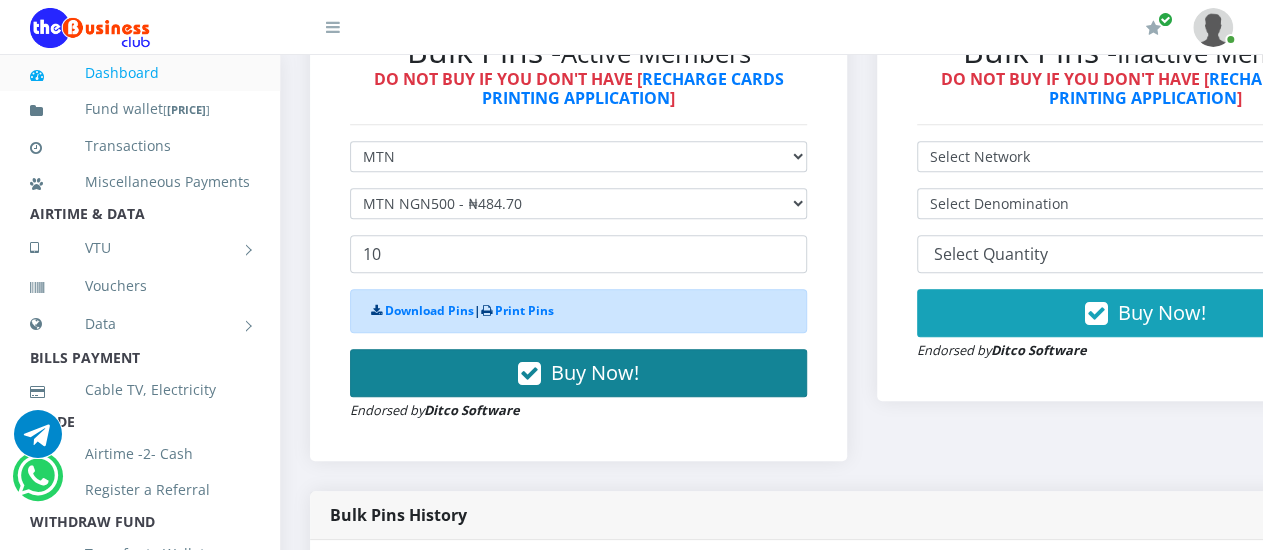 click on "Buy Now!" at bounding box center [595, 372] 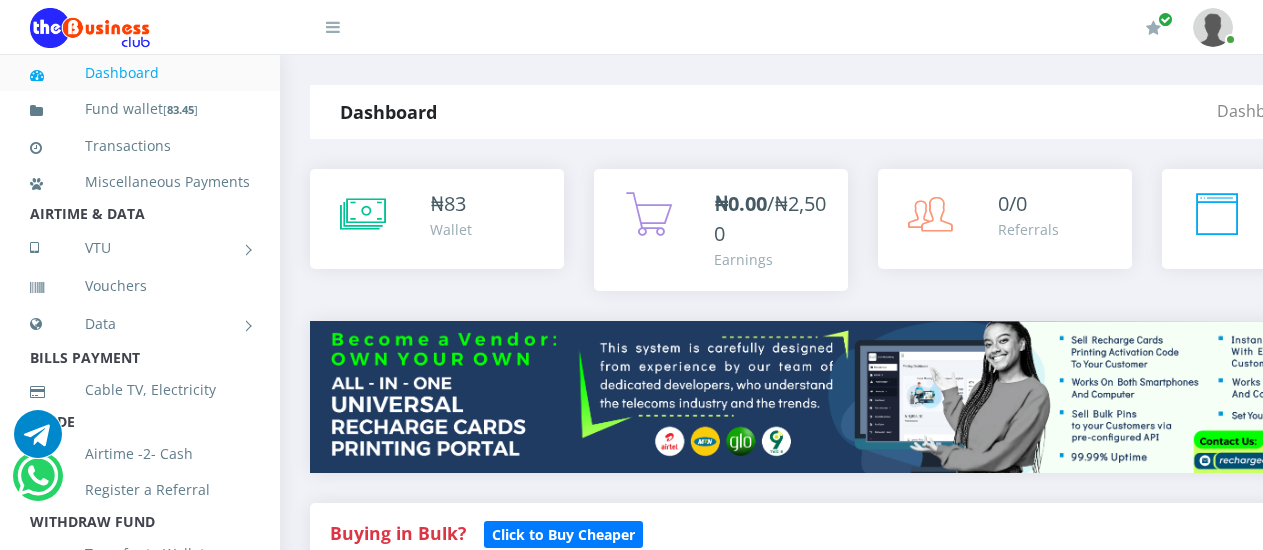 scroll, scrollTop: 1171, scrollLeft: 0, axis: vertical 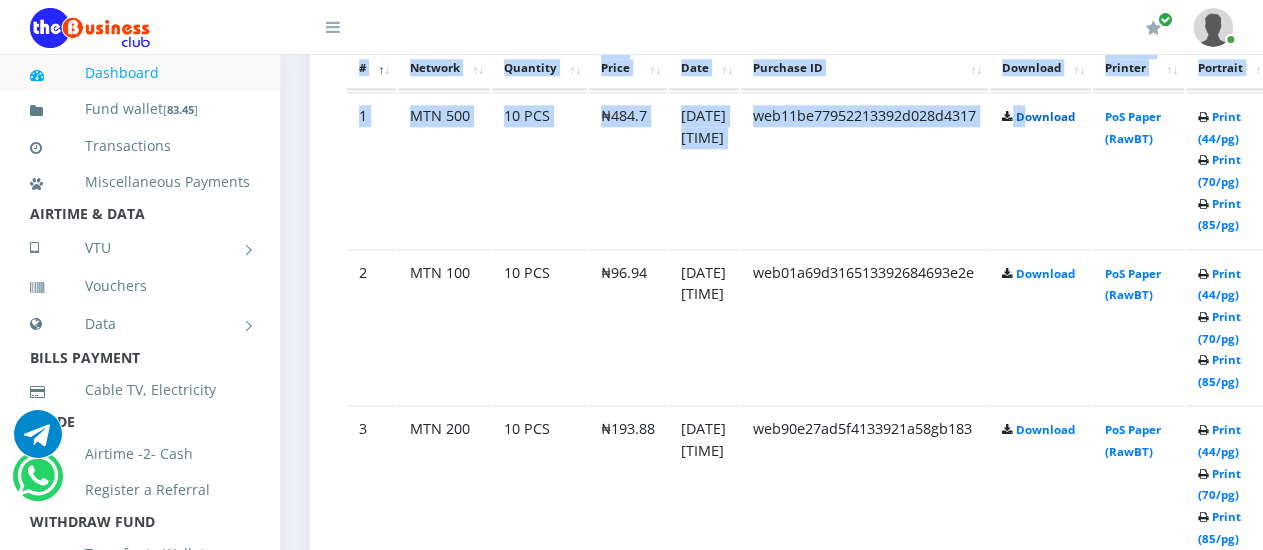 click on "Download" at bounding box center (1045, 116) 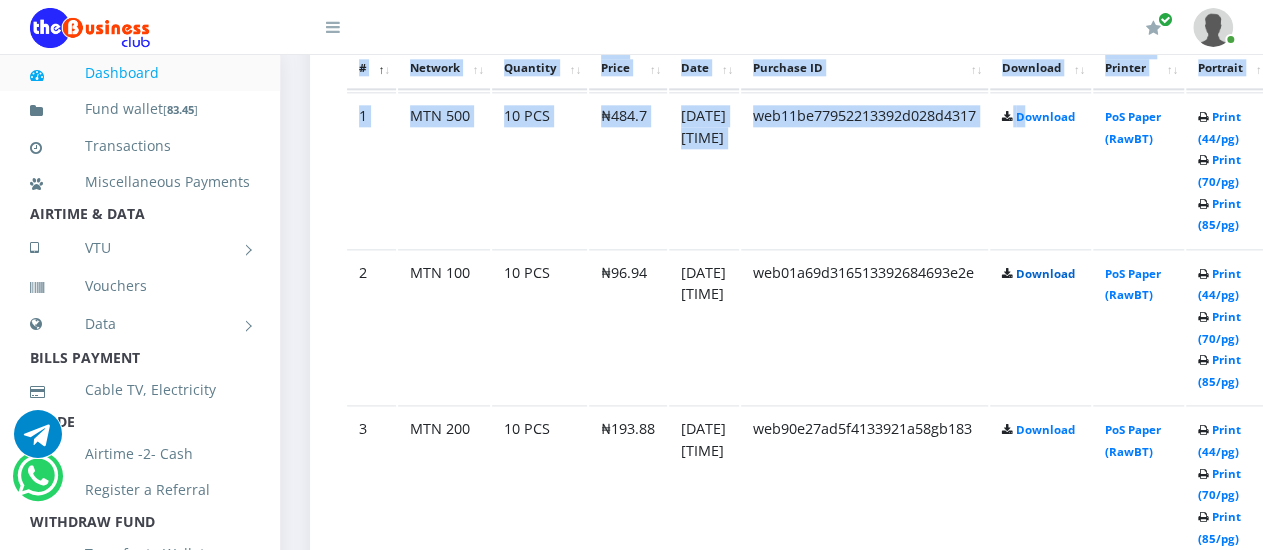 click on "Download" at bounding box center [1045, 273] 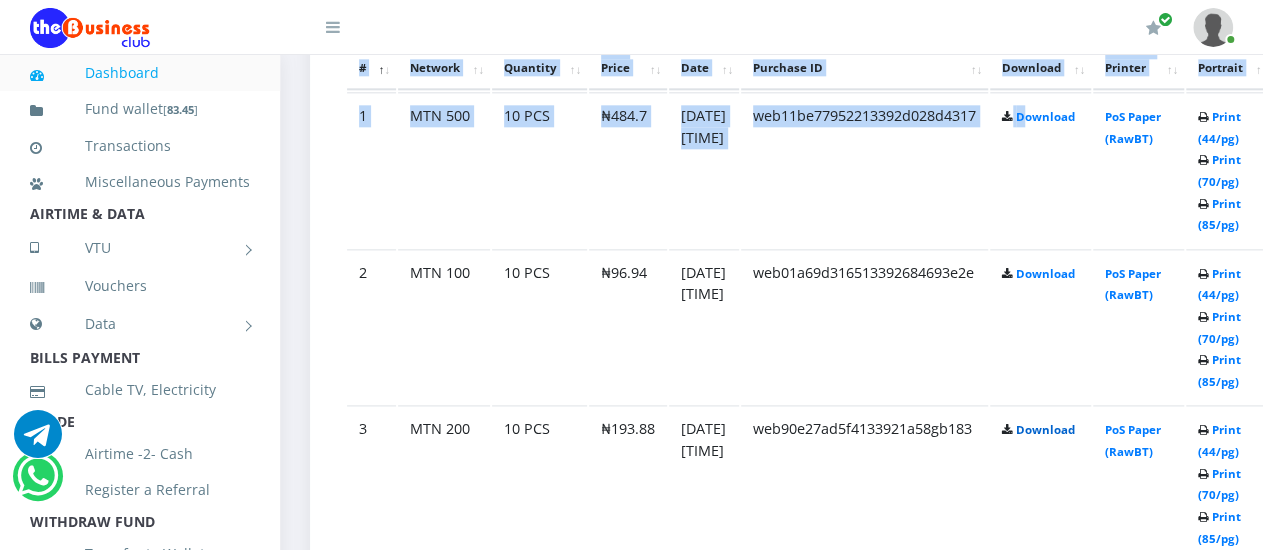 click on "Download" at bounding box center [1045, 429] 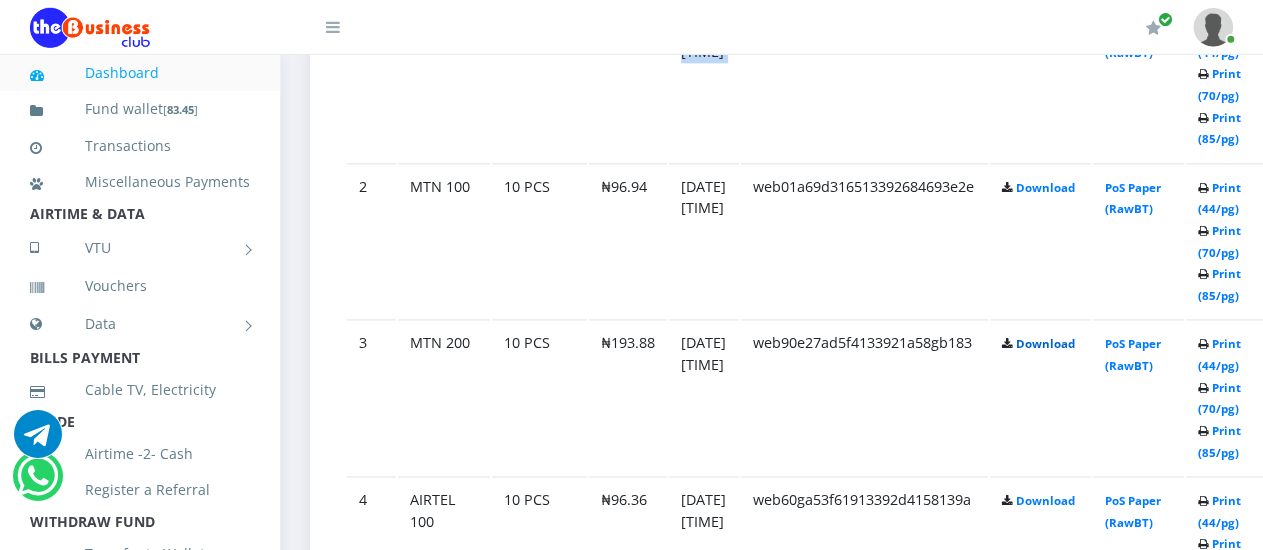 scroll, scrollTop: 1274, scrollLeft: 0, axis: vertical 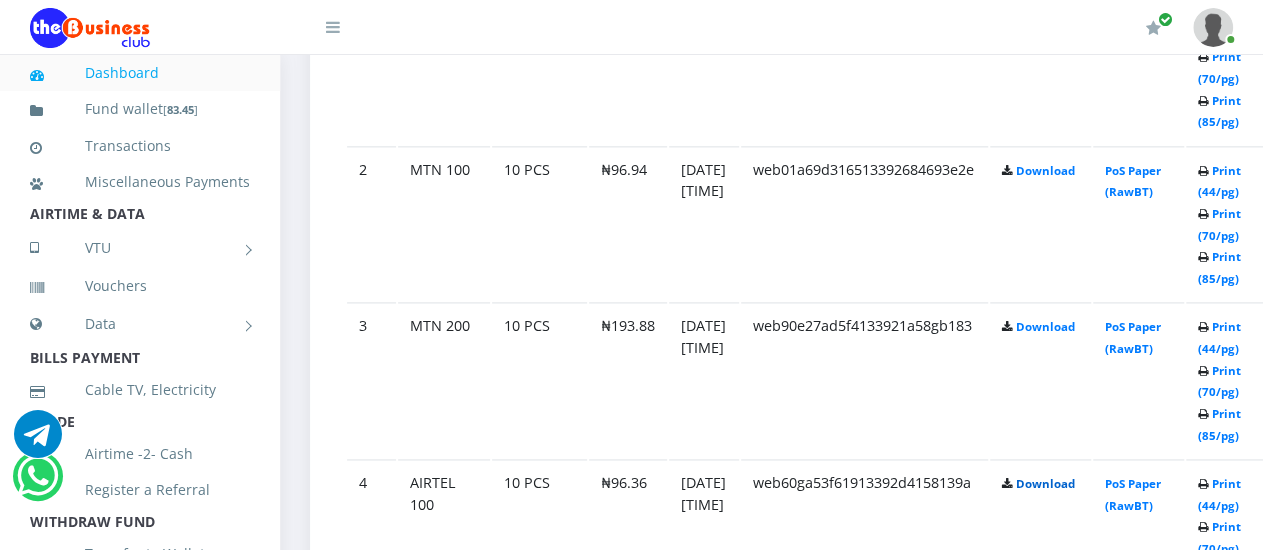 click on "Download" at bounding box center (1045, 483) 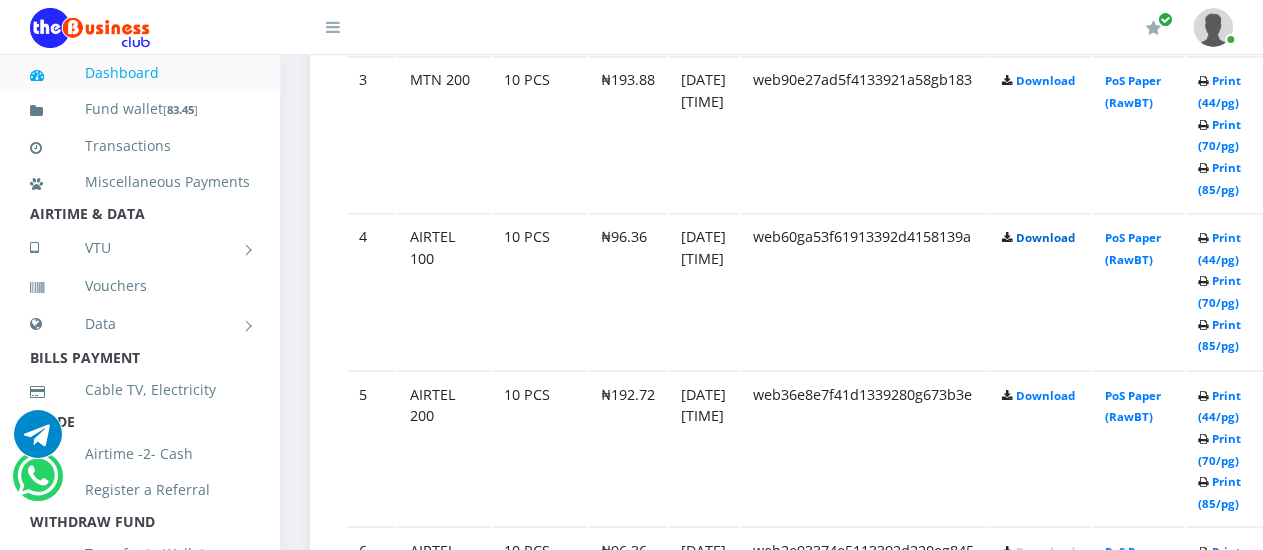 scroll, scrollTop: 1534, scrollLeft: 0, axis: vertical 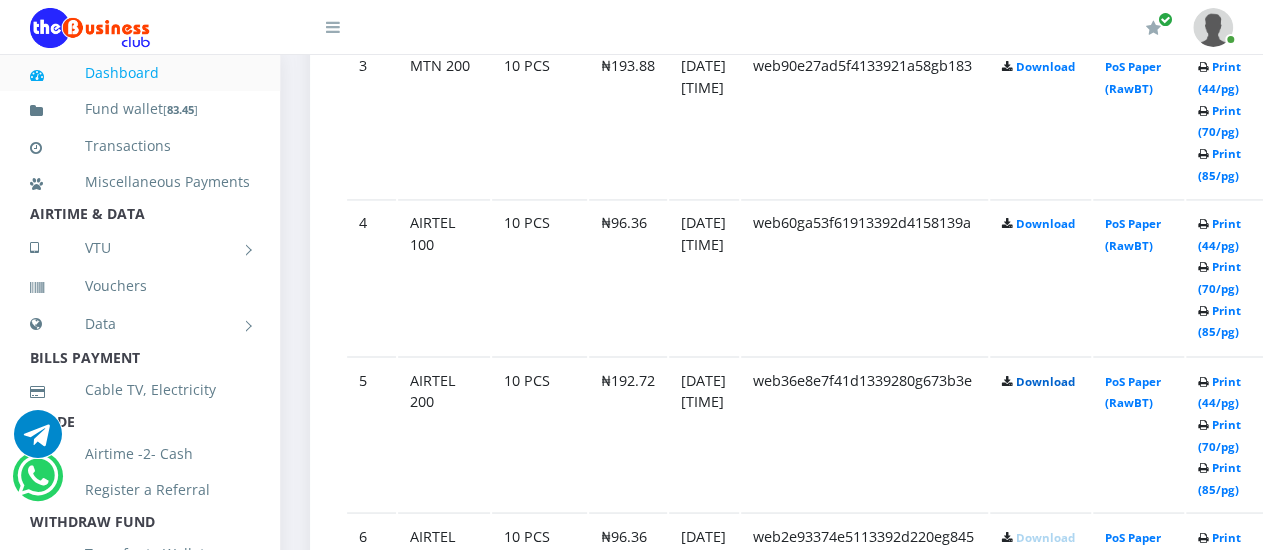 click on "Download" at bounding box center (1045, 380) 